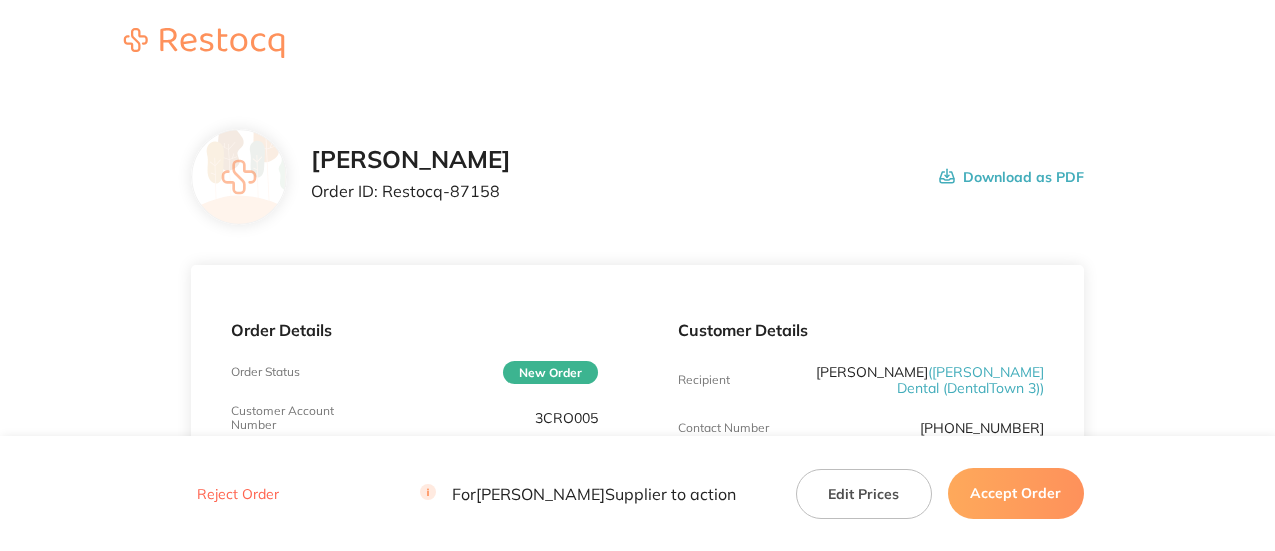 scroll, scrollTop: 362, scrollLeft: 0, axis: vertical 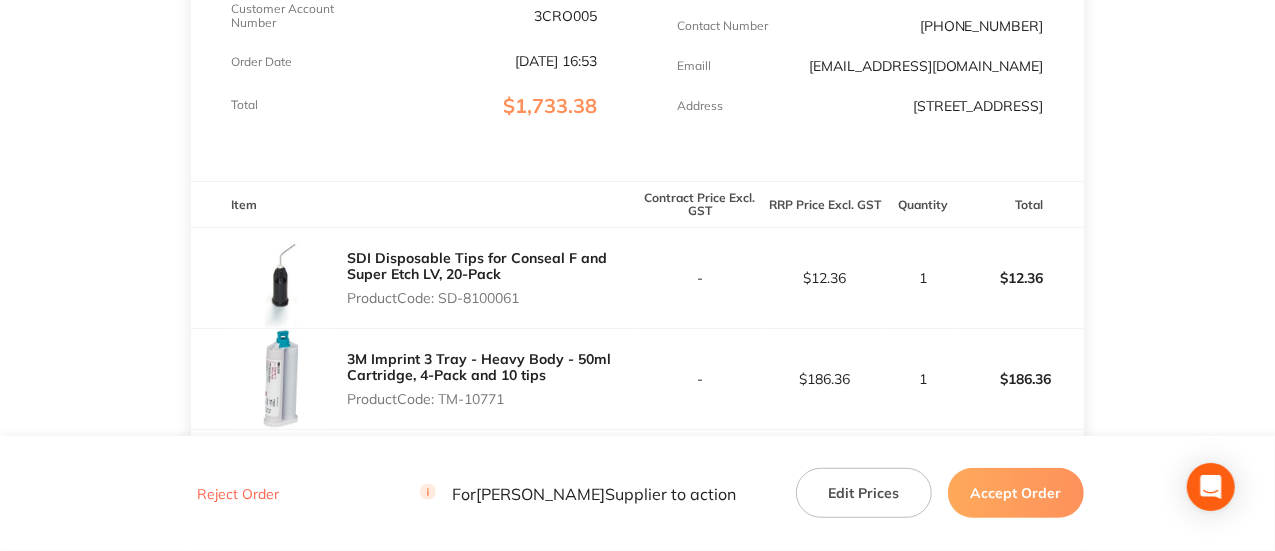 click on "3CRO005" at bounding box center (566, 16) 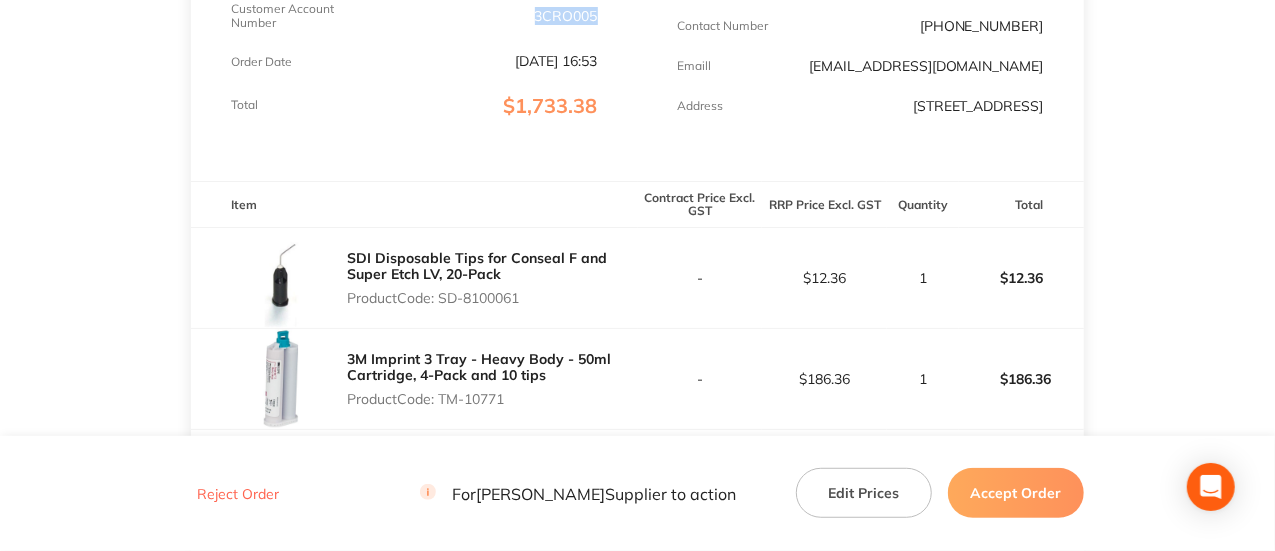 click on "3CRO005" at bounding box center [566, 16] 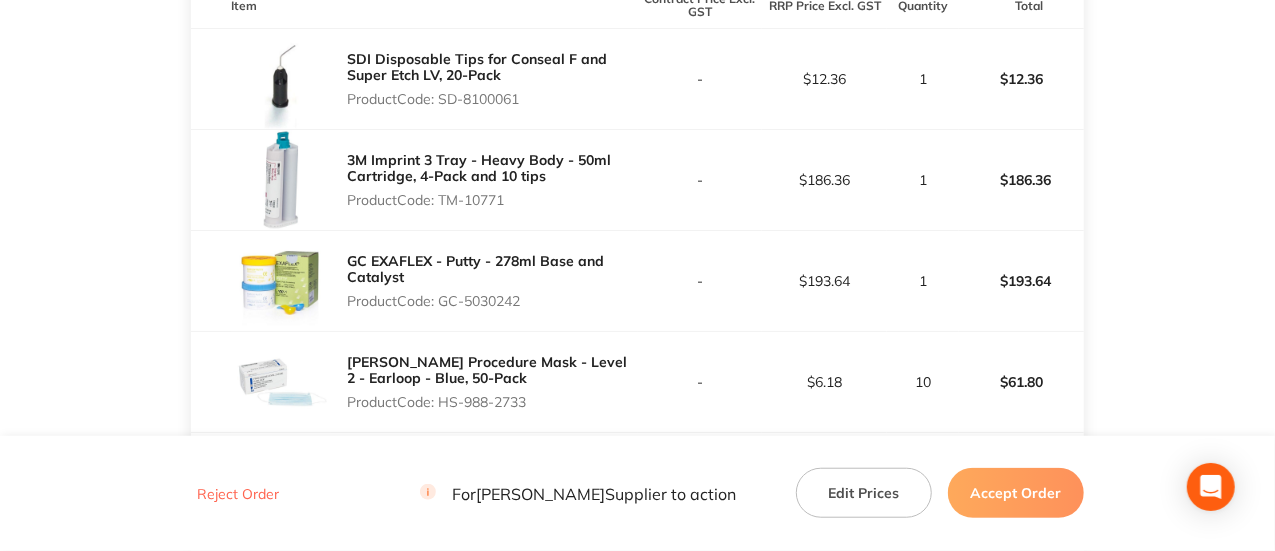 scroll, scrollTop: 602, scrollLeft: 0, axis: vertical 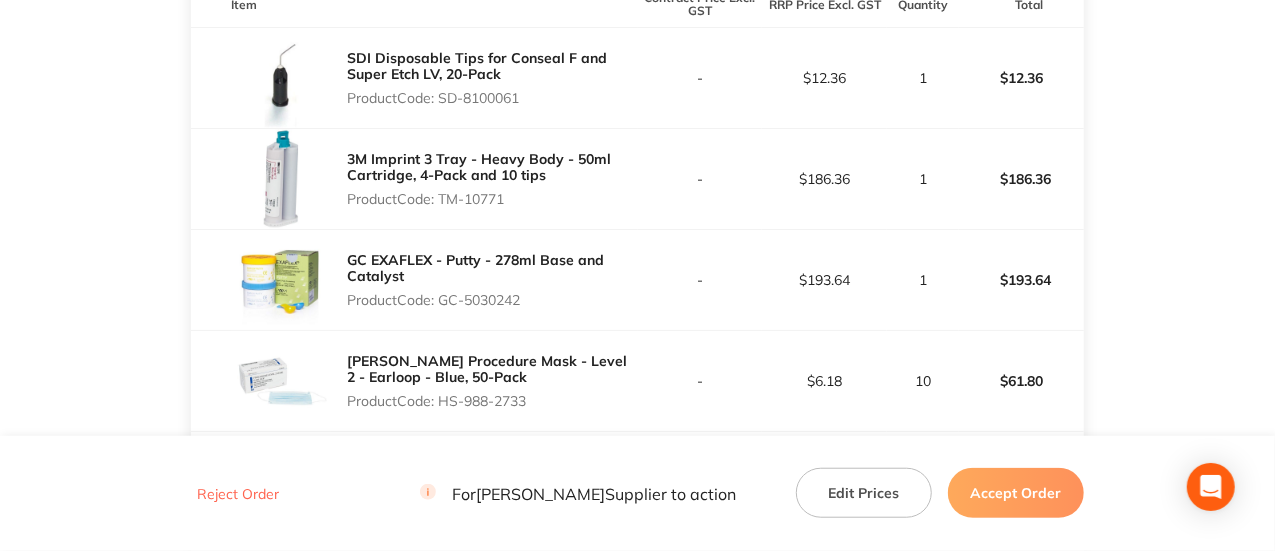 drag, startPoint x: 530, startPoint y: 313, endPoint x: 444, endPoint y: 324, distance: 86.70064 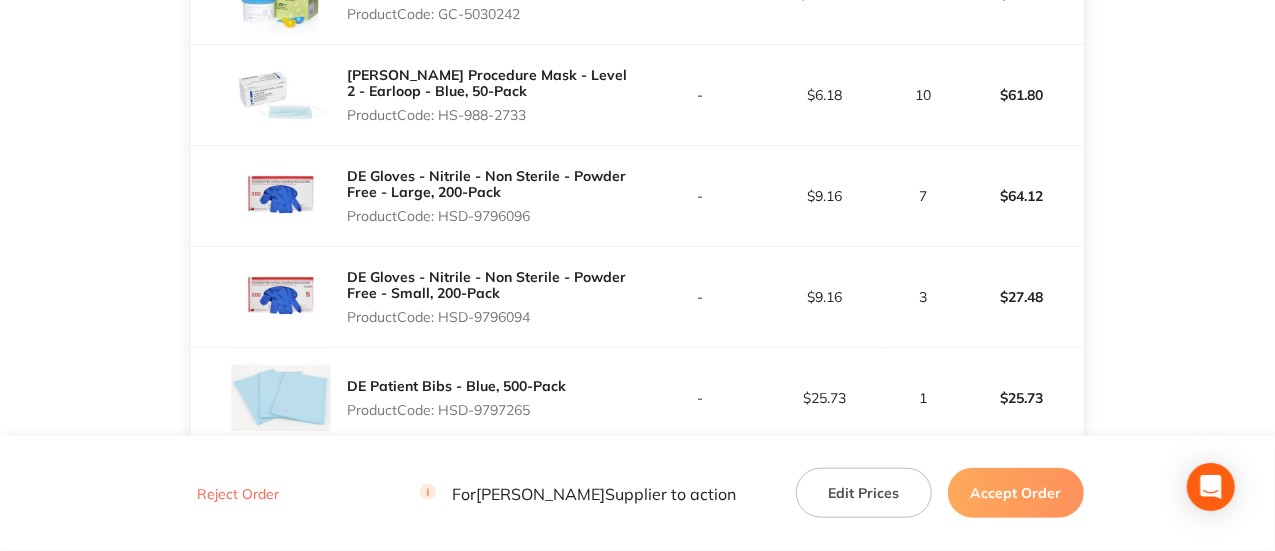 scroll, scrollTop: 888, scrollLeft: 0, axis: vertical 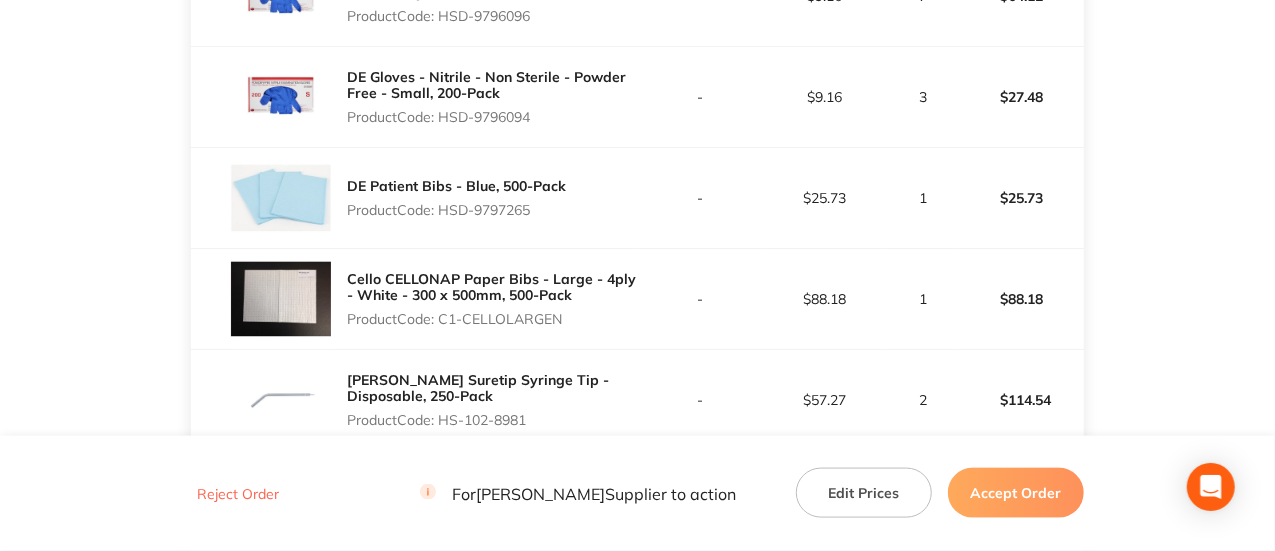 drag, startPoint x: 566, startPoint y: 327, endPoint x: 442, endPoint y: 336, distance: 124.32619 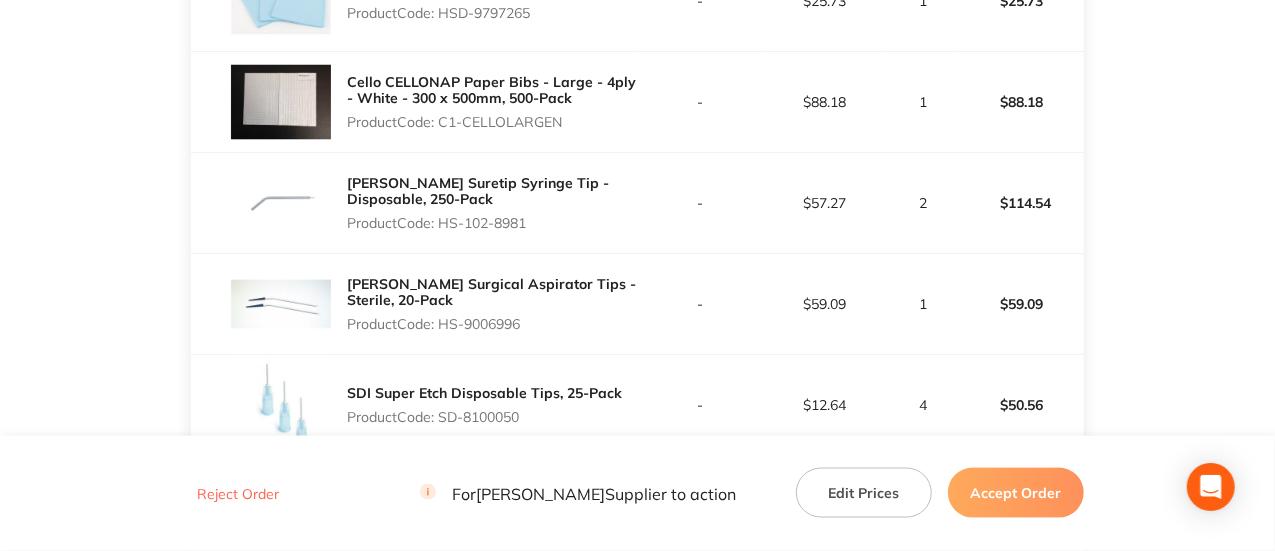 scroll, scrollTop: 1286, scrollLeft: 0, axis: vertical 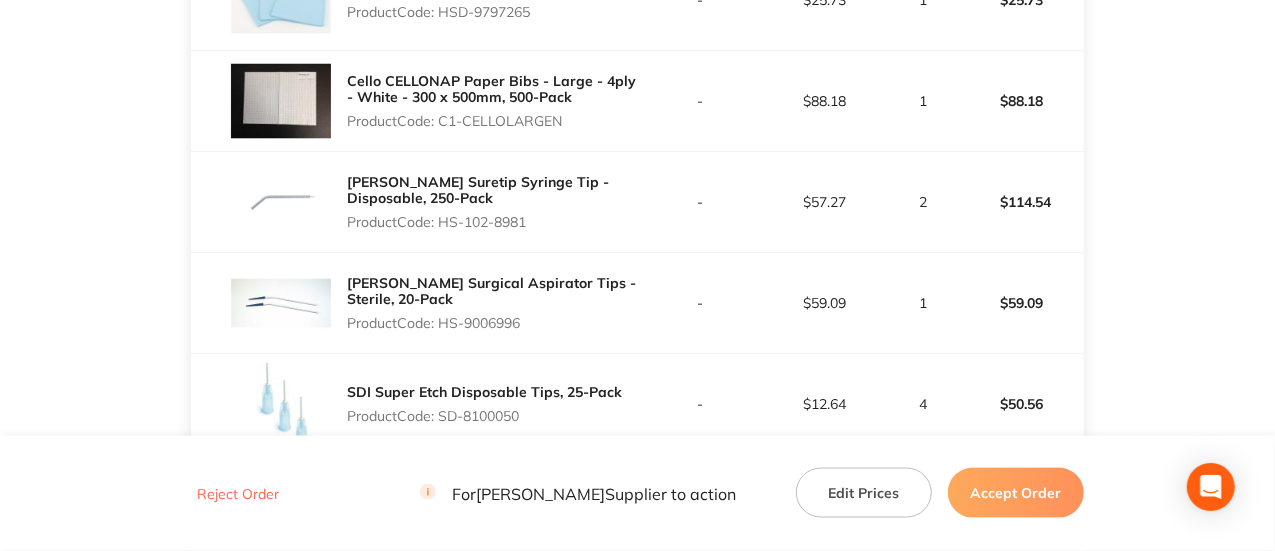 drag, startPoint x: 542, startPoint y: 231, endPoint x: 444, endPoint y: 239, distance: 98.32599 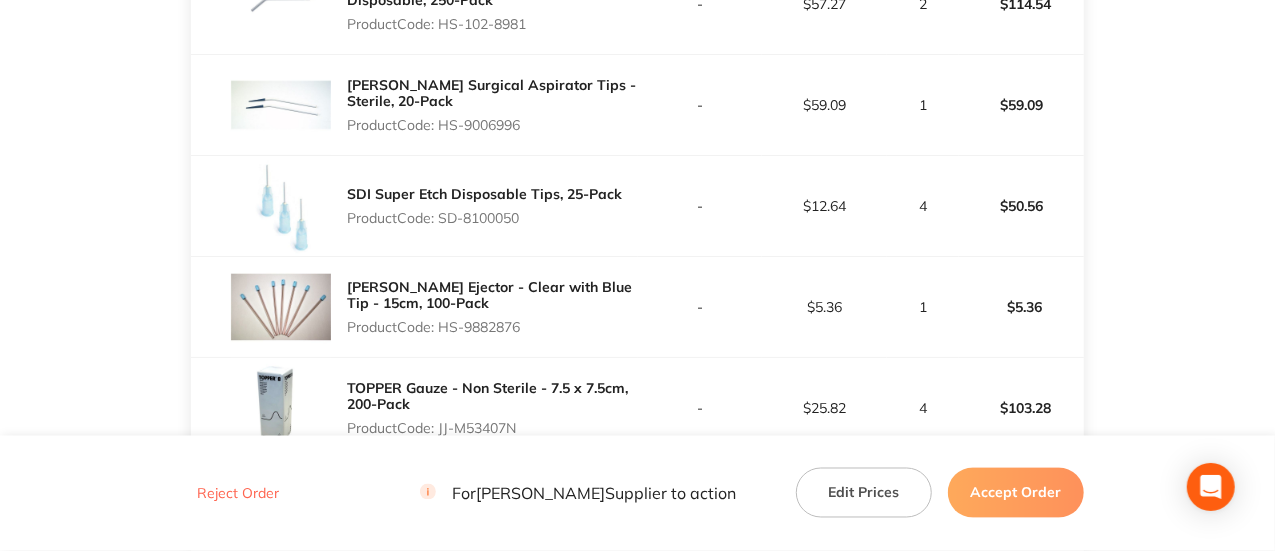 scroll, scrollTop: 1485, scrollLeft: 0, axis: vertical 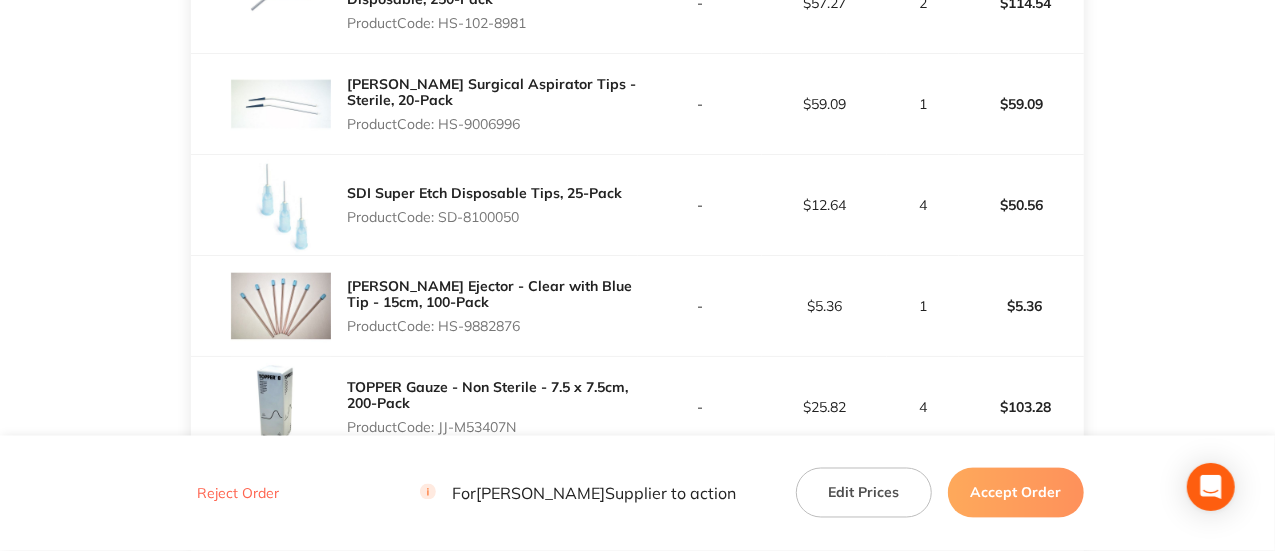 drag, startPoint x: 536, startPoint y: 342, endPoint x: 444, endPoint y: 344, distance: 92.021736 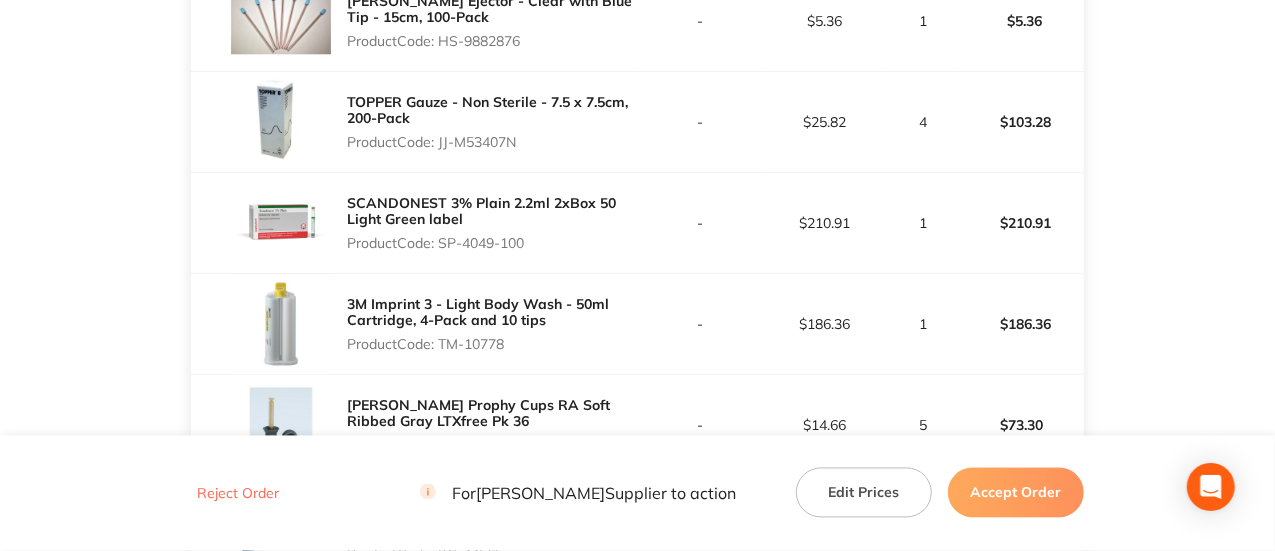 drag, startPoint x: 526, startPoint y: 178, endPoint x: 442, endPoint y: 161, distance: 85.70297 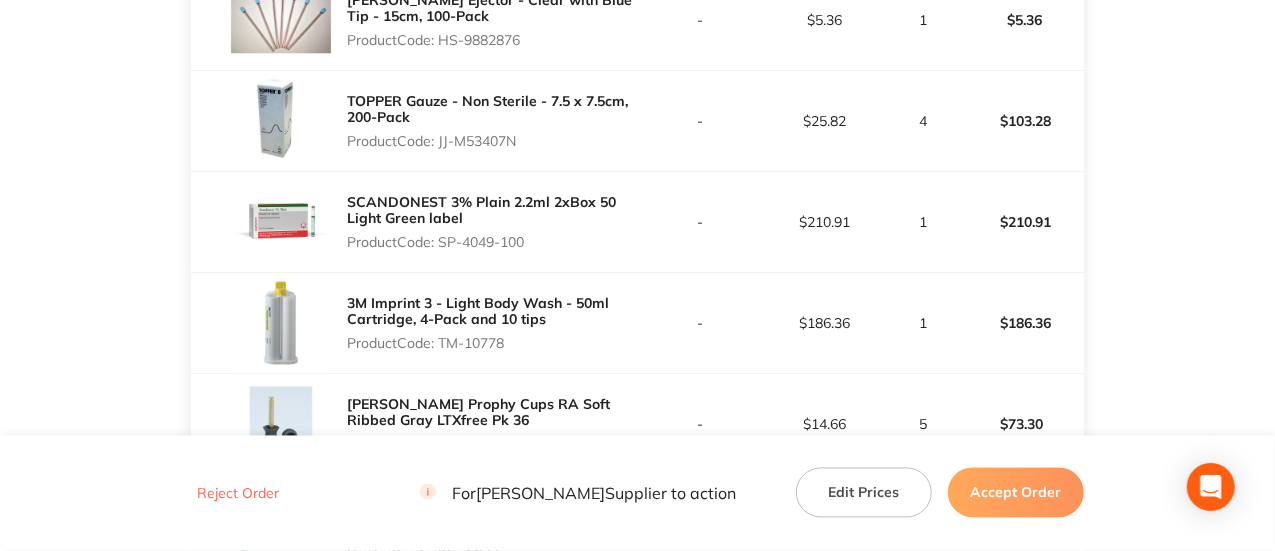 scroll, scrollTop: 1772, scrollLeft: 0, axis: vertical 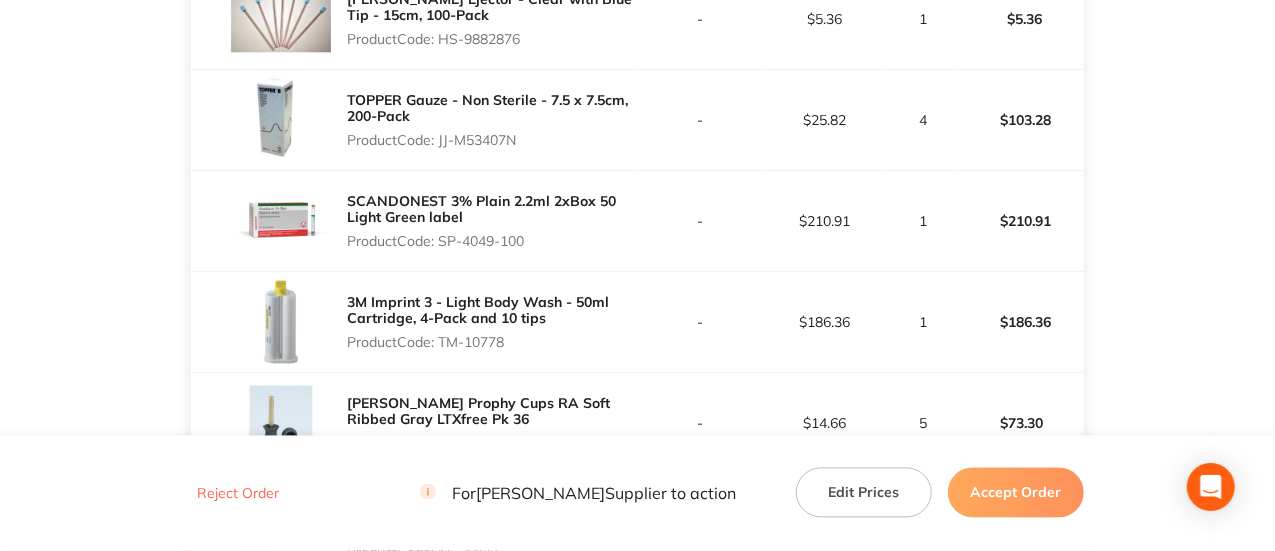 drag, startPoint x: 540, startPoint y: 239, endPoint x: 444, endPoint y: 261, distance: 98.48858 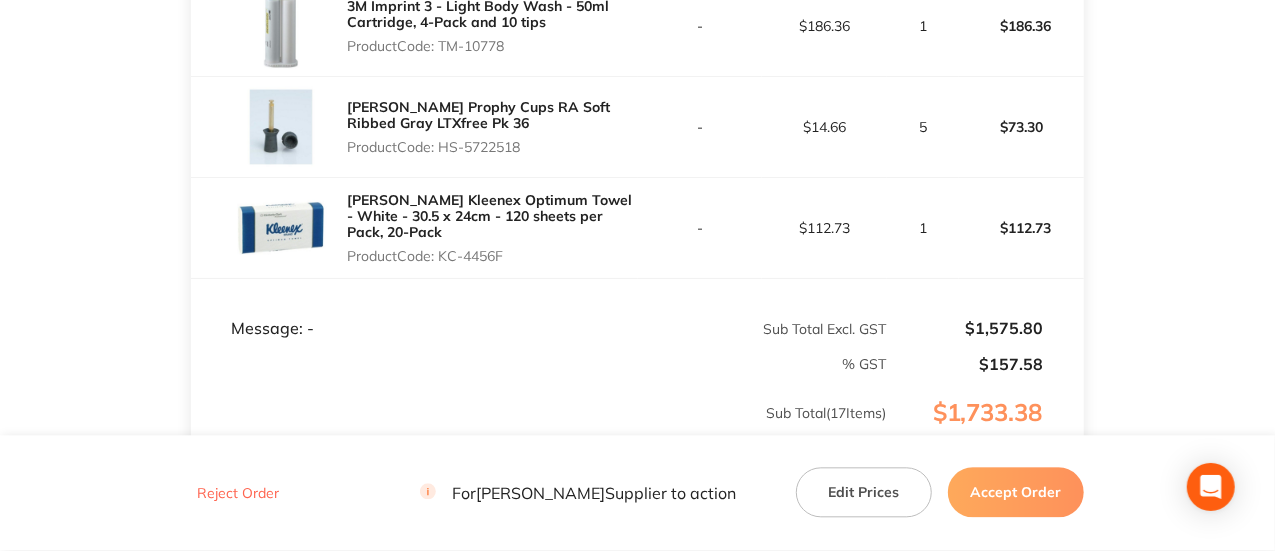 scroll, scrollTop: 2070, scrollLeft: 0, axis: vertical 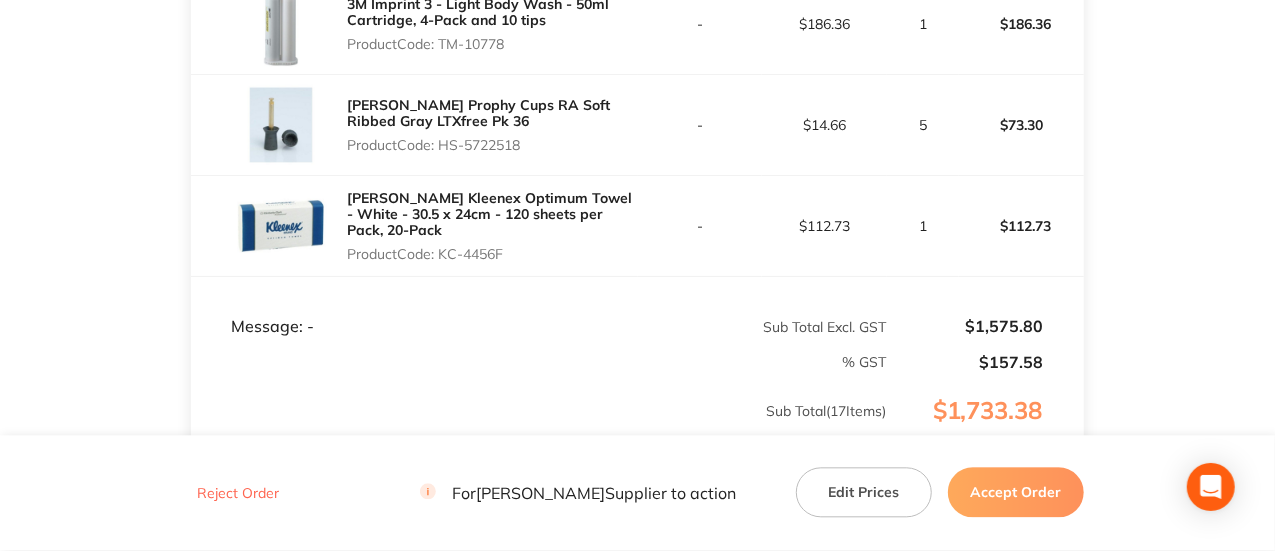drag, startPoint x: 538, startPoint y: 147, endPoint x: 442, endPoint y: 163, distance: 97.3242 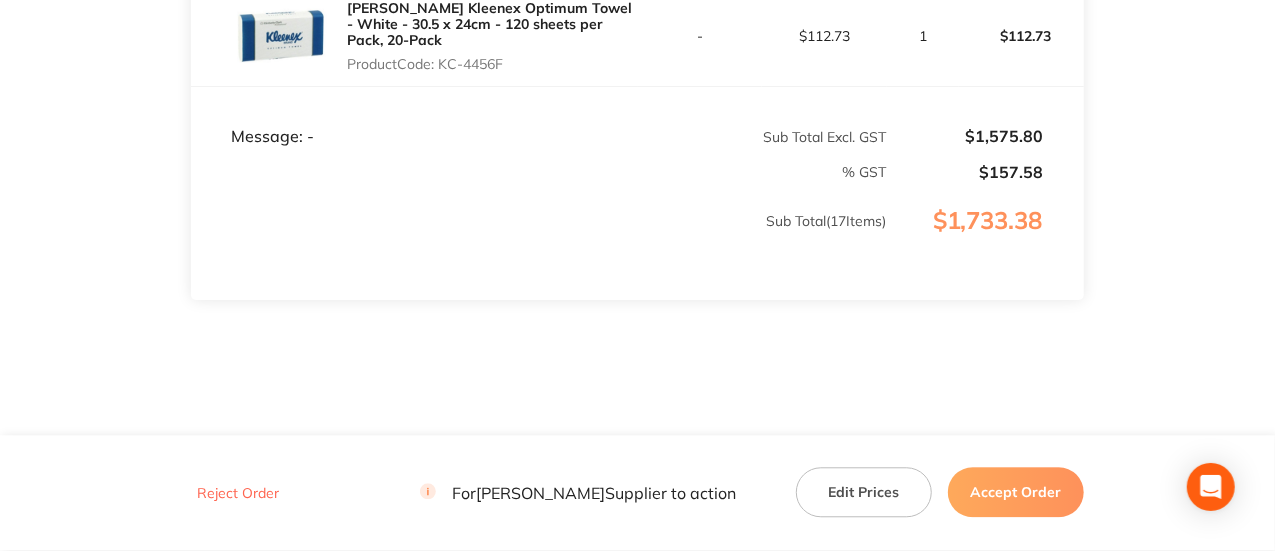 scroll, scrollTop: 2292, scrollLeft: 0, axis: vertical 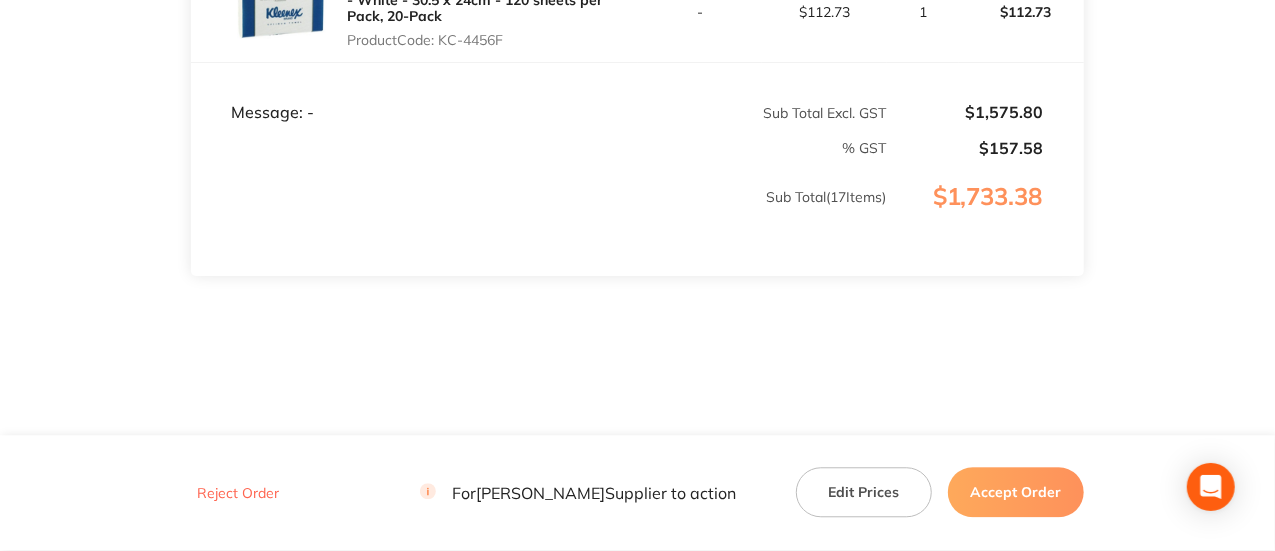 click on "Accept Order" at bounding box center (1016, 493) 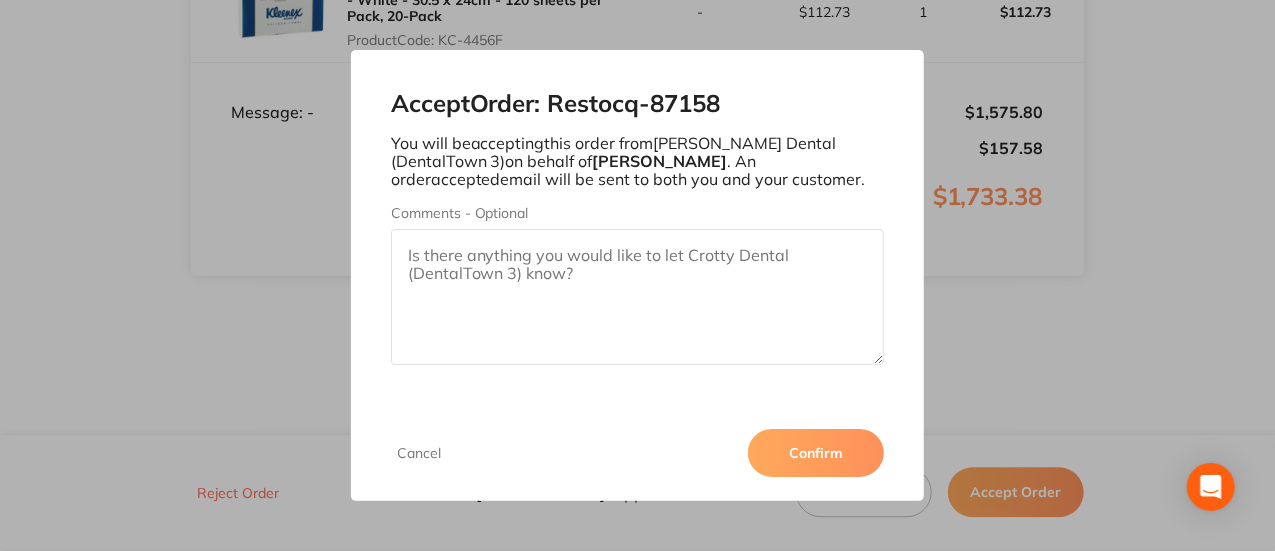 click on "Confirm" at bounding box center (816, 453) 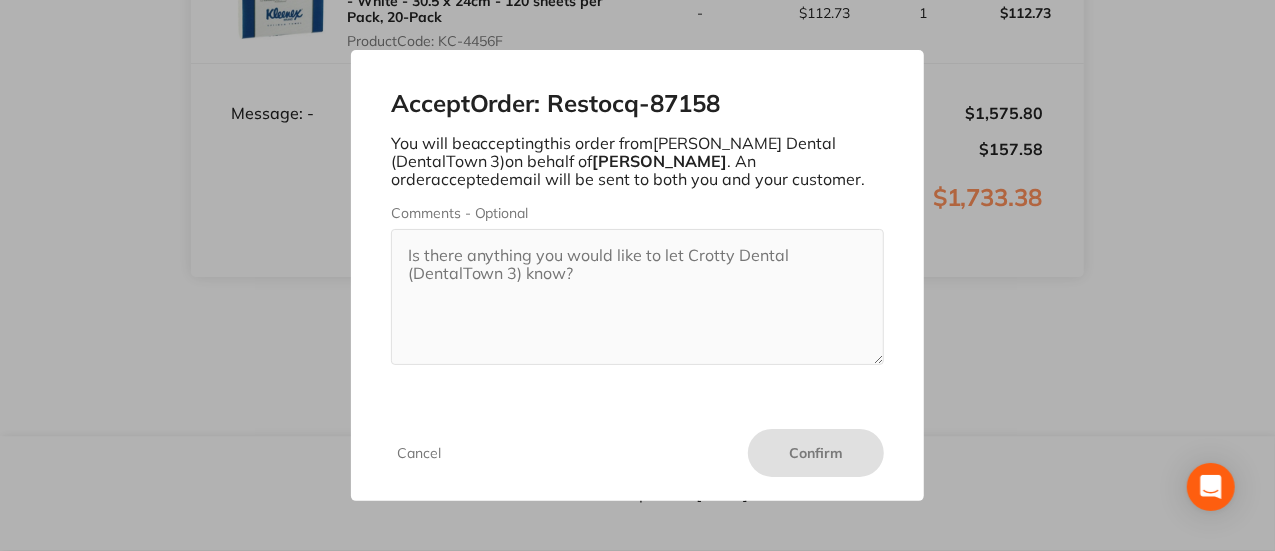 scroll, scrollTop: 2290, scrollLeft: 0, axis: vertical 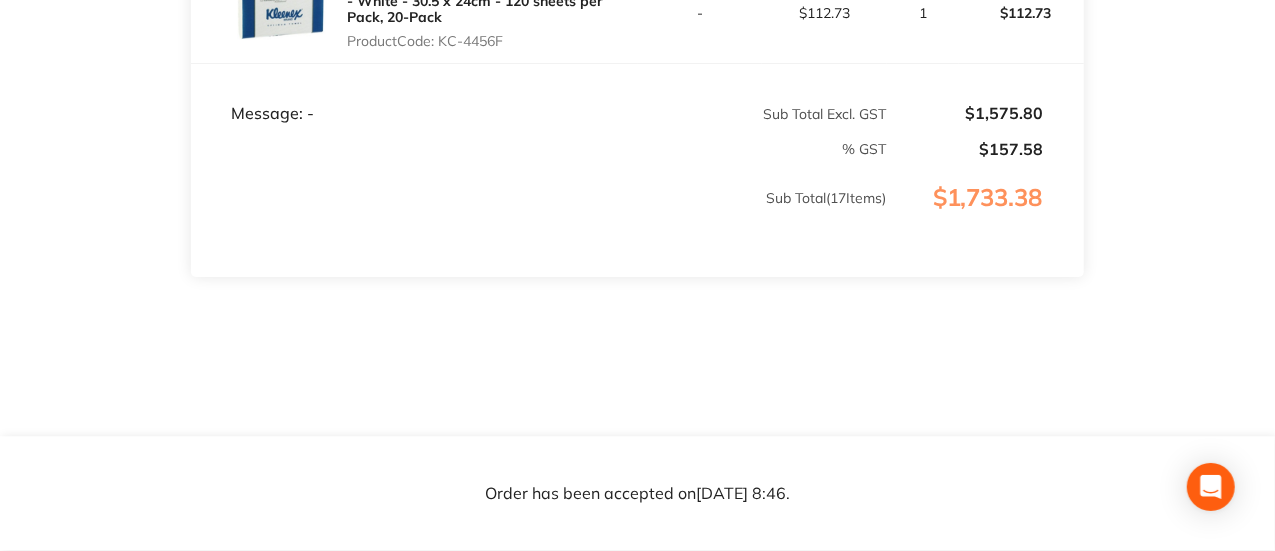 drag, startPoint x: 1269, startPoint y: 417, endPoint x: 1270, endPoint y: 335, distance: 82.006096 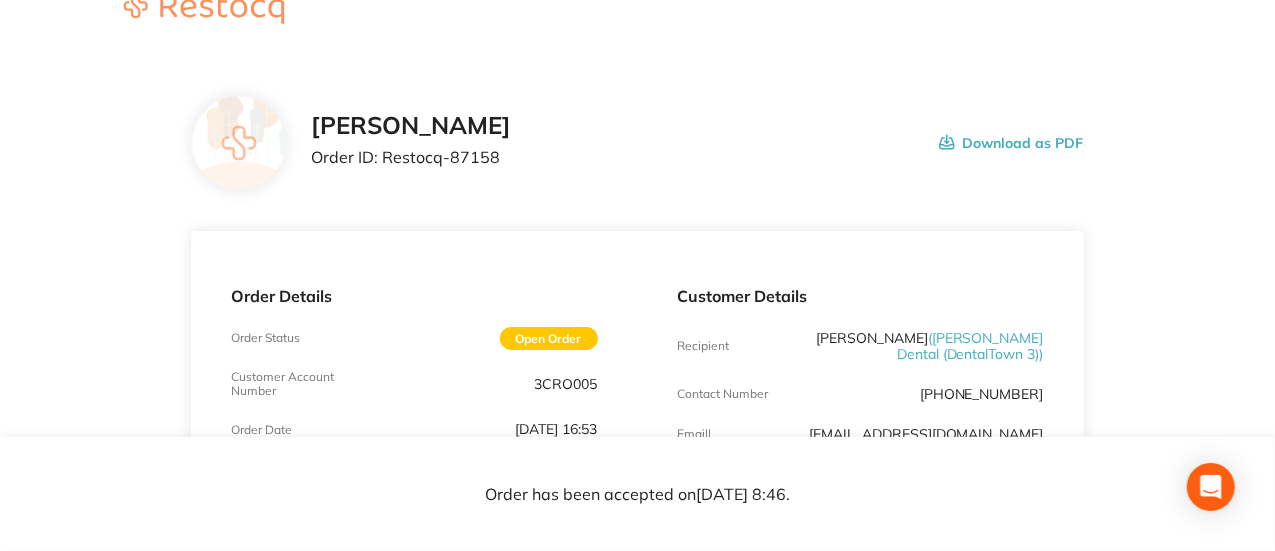 scroll, scrollTop: 0, scrollLeft: 0, axis: both 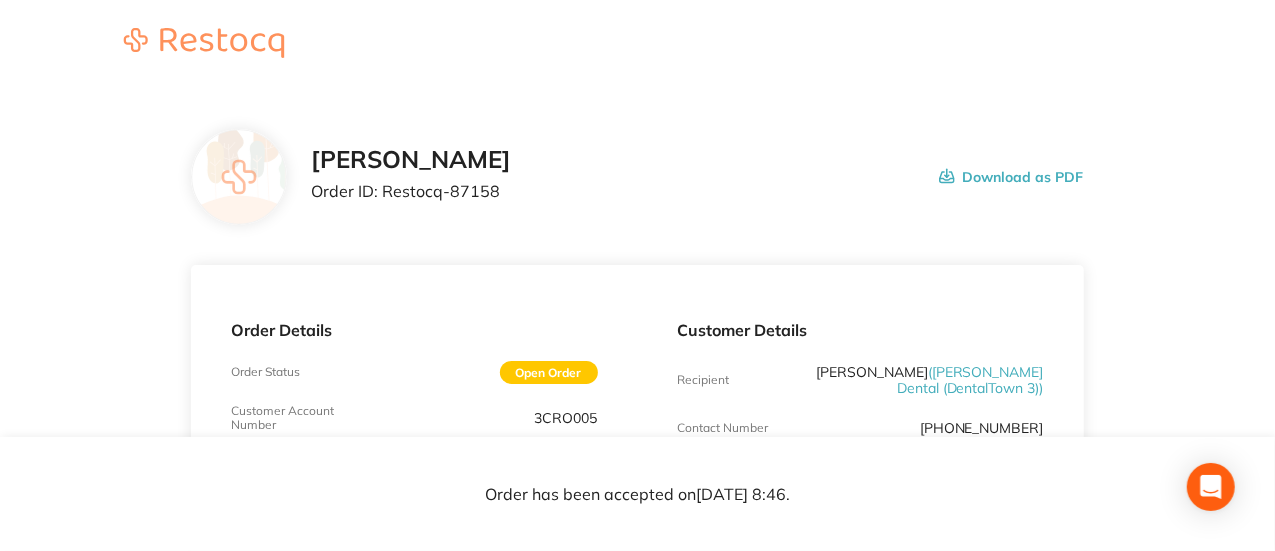 click on "Order ID: Restocq- 87158" at bounding box center (411, 191) 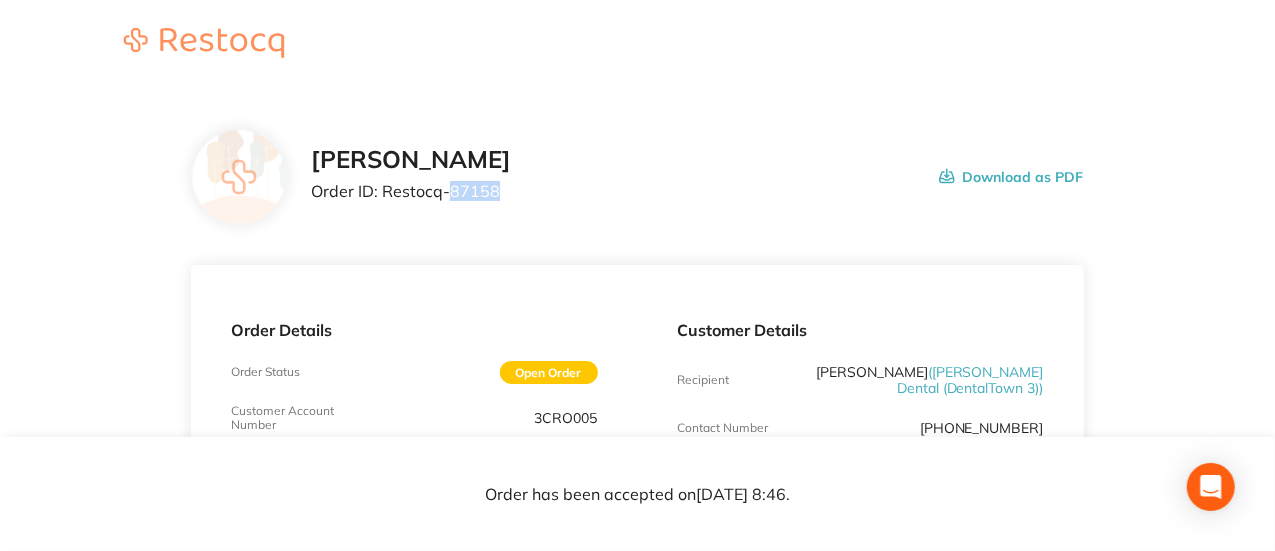 click on "Order ID: Restocq- 87158" at bounding box center [411, 191] 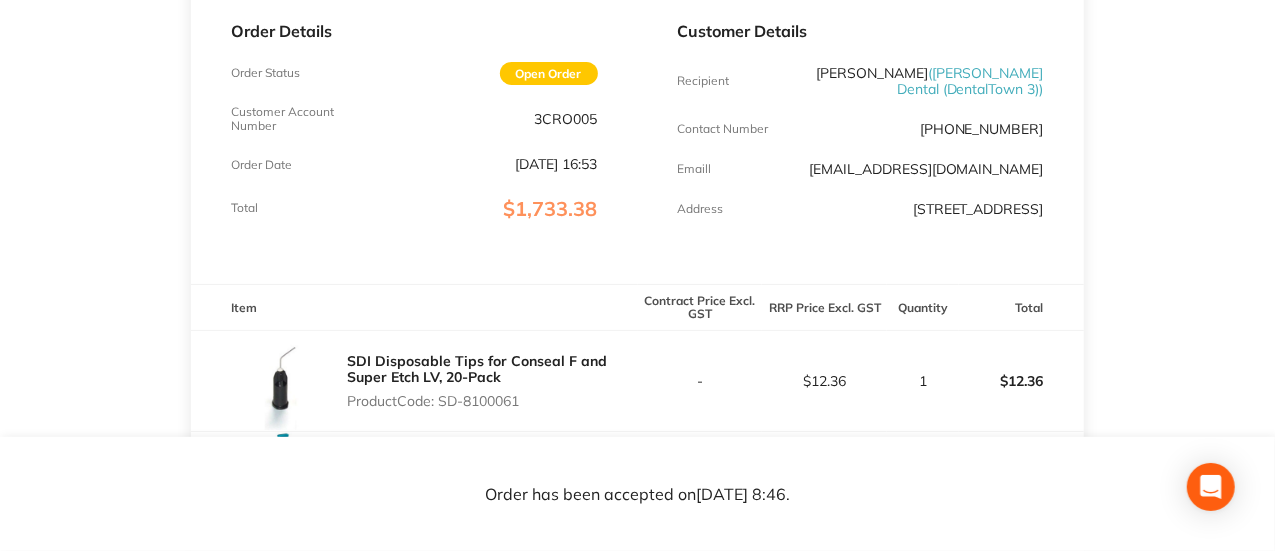 scroll, scrollTop: 300, scrollLeft: 0, axis: vertical 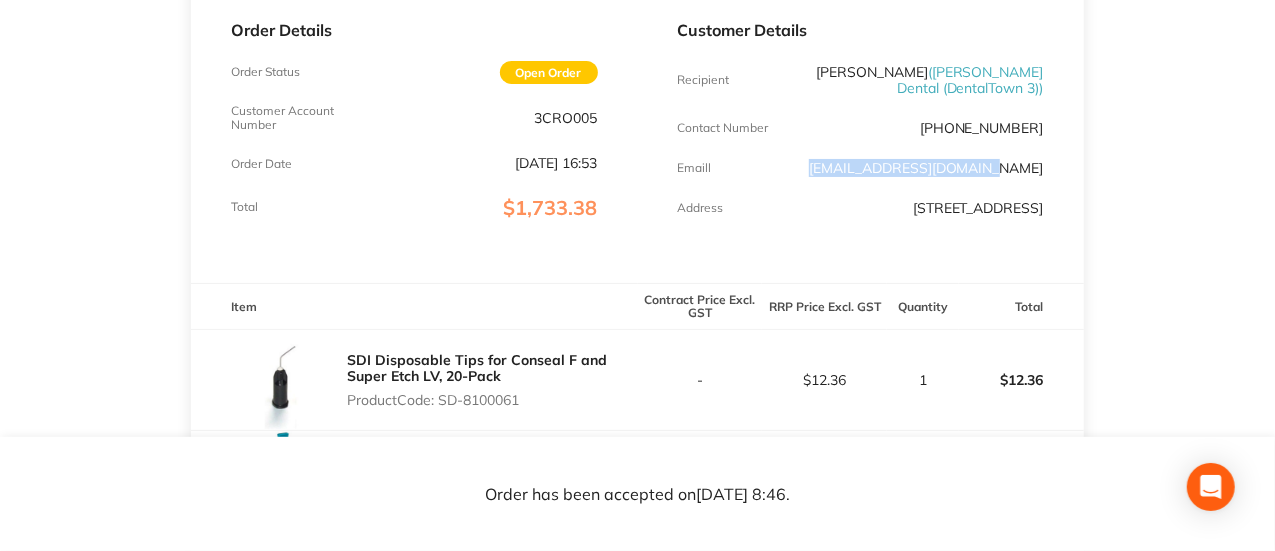 drag, startPoint x: 1047, startPoint y: 169, endPoint x: 874, endPoint y: 171, distance: 173.01157 